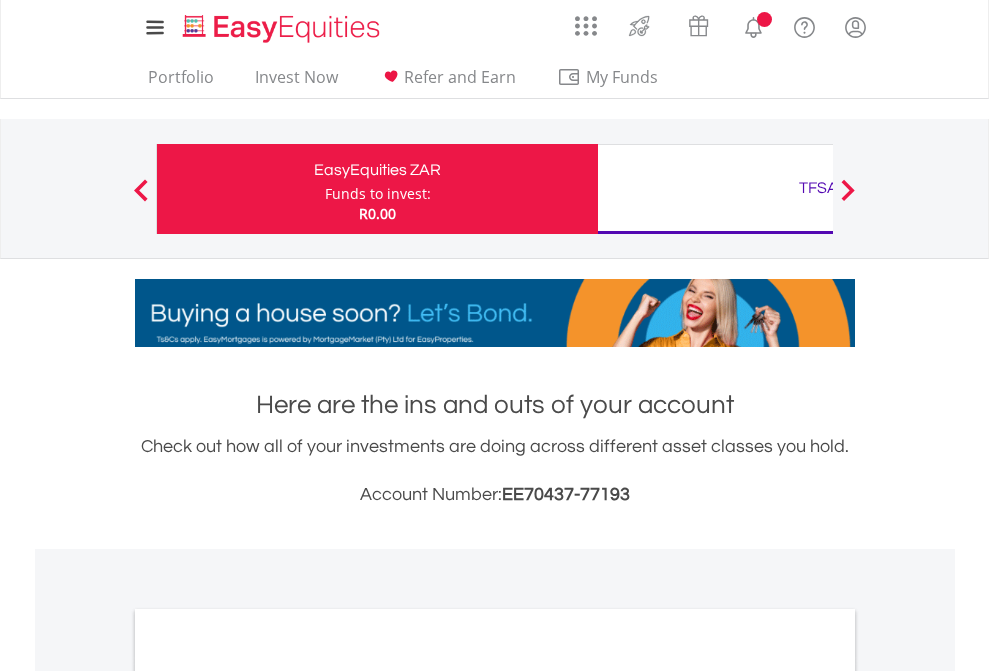 scroll, scrollTop: 0, scrollLeft: 0, axis: both 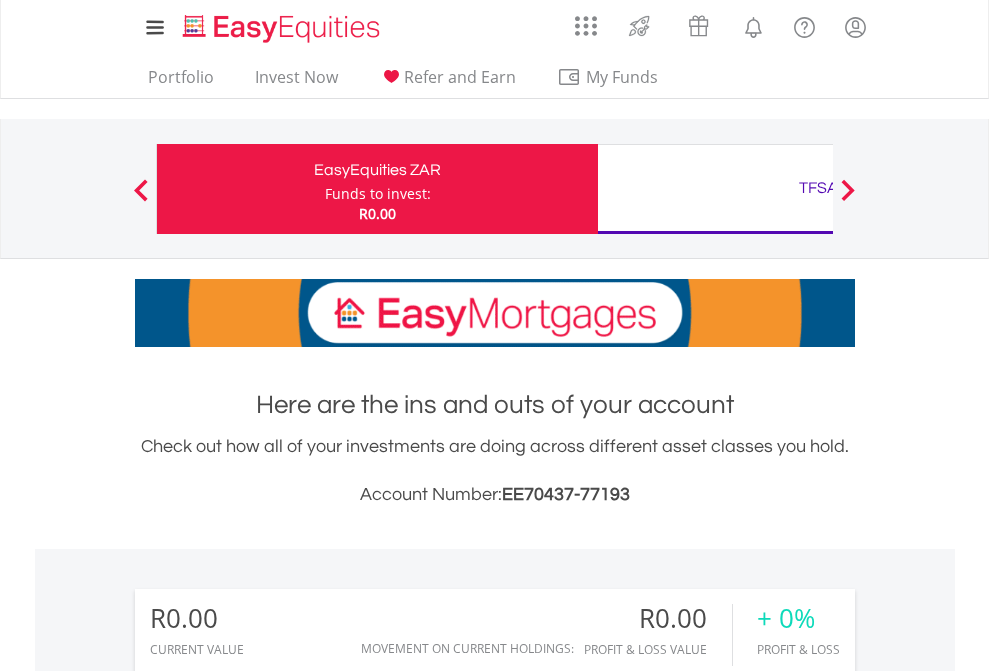 click on "Funds to invest:" at bounding box center [378, 194] 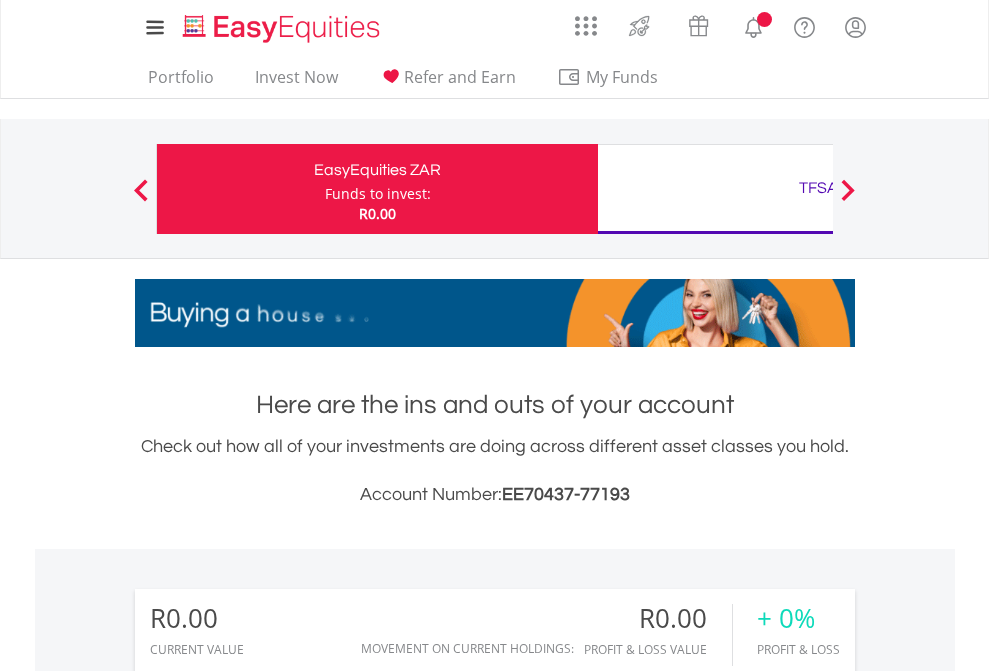 scroll, scrollTop: 0, scrollLeft: 0, axis: both 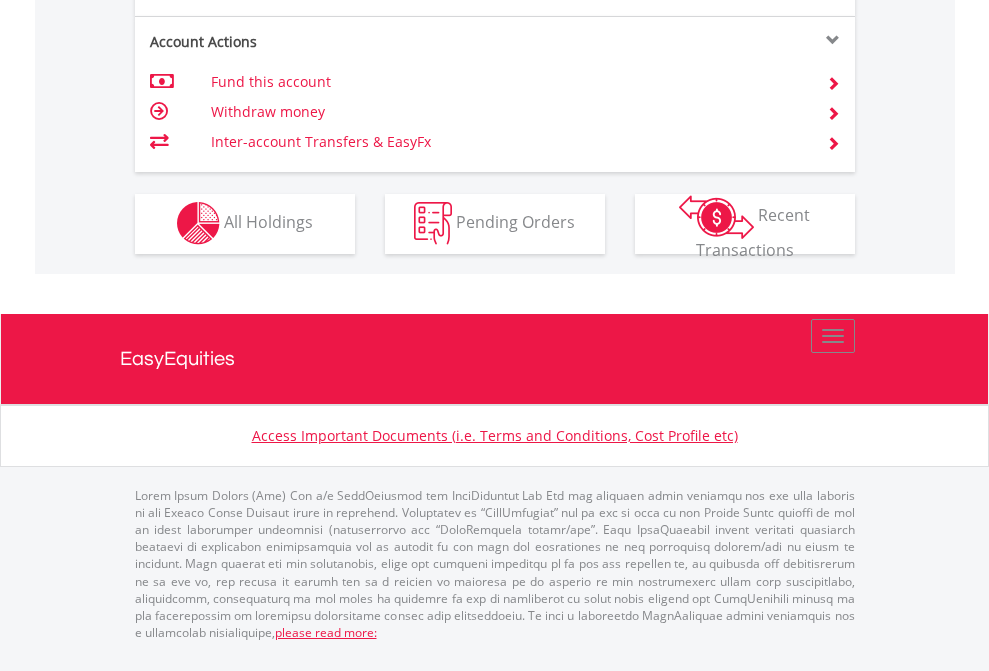click on "Investment types" at bounding box center (706, -353) 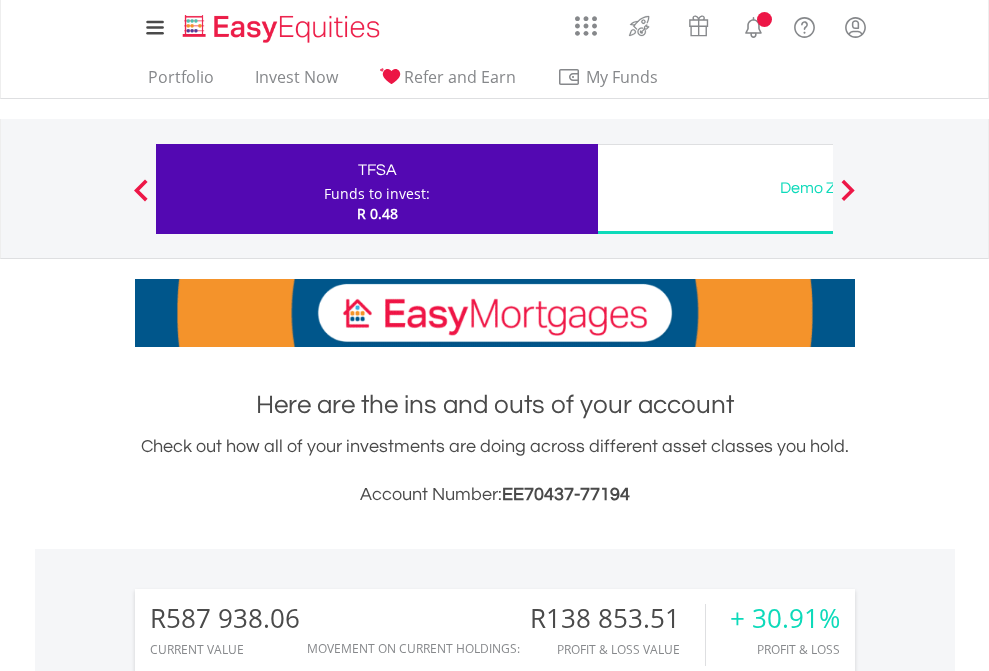scroll, scrollTop: 0, scrollLeft: 0, axis: both 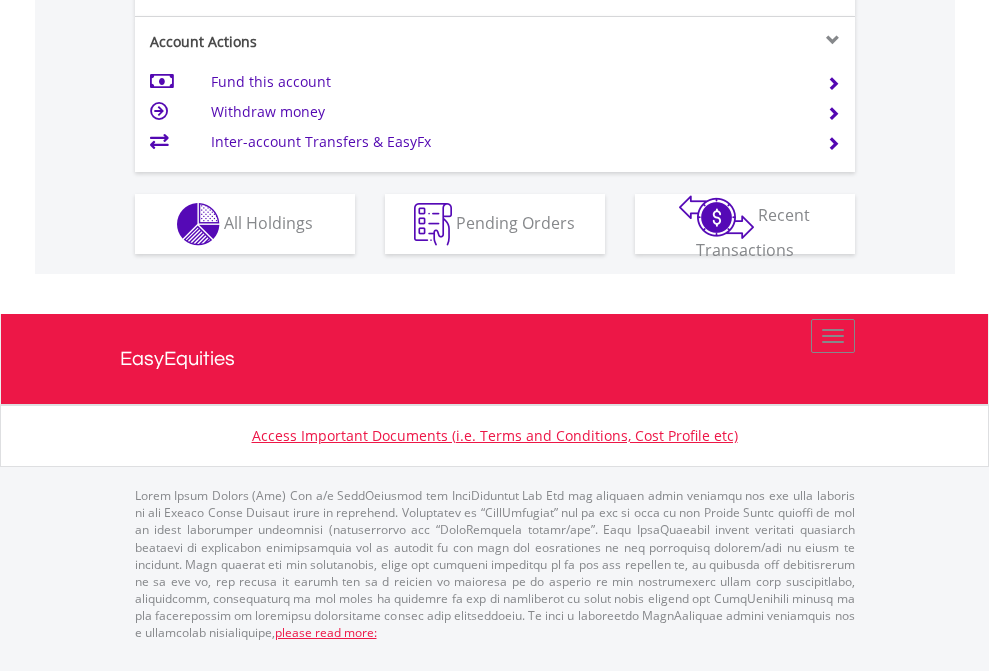 click on "Investment types" at bounding box center (706, -337) 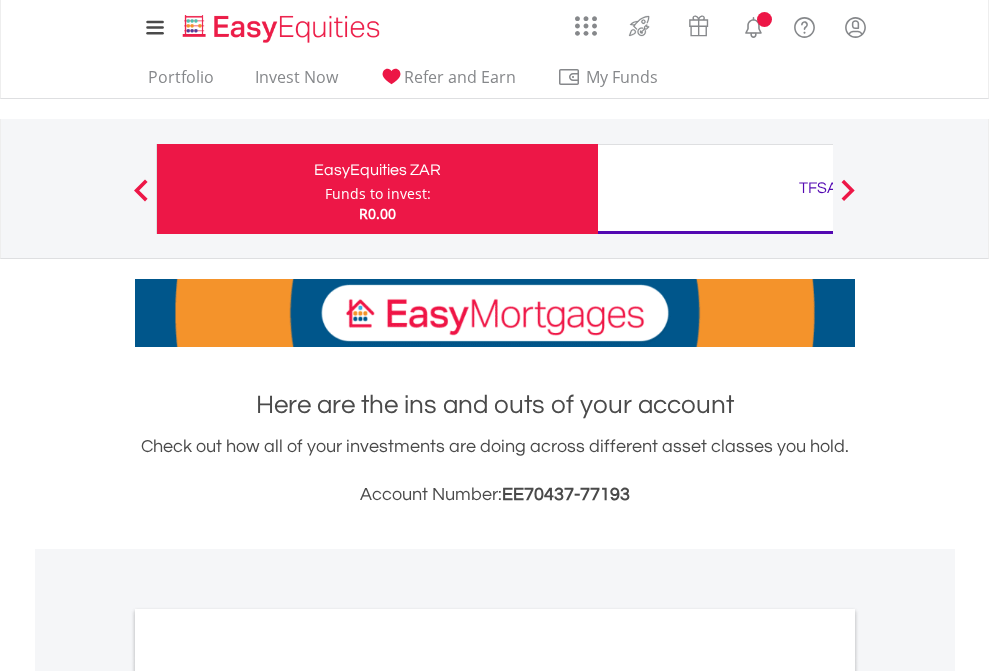 scroll, scrollTop: 0, scrollLeft: 0, axis: both 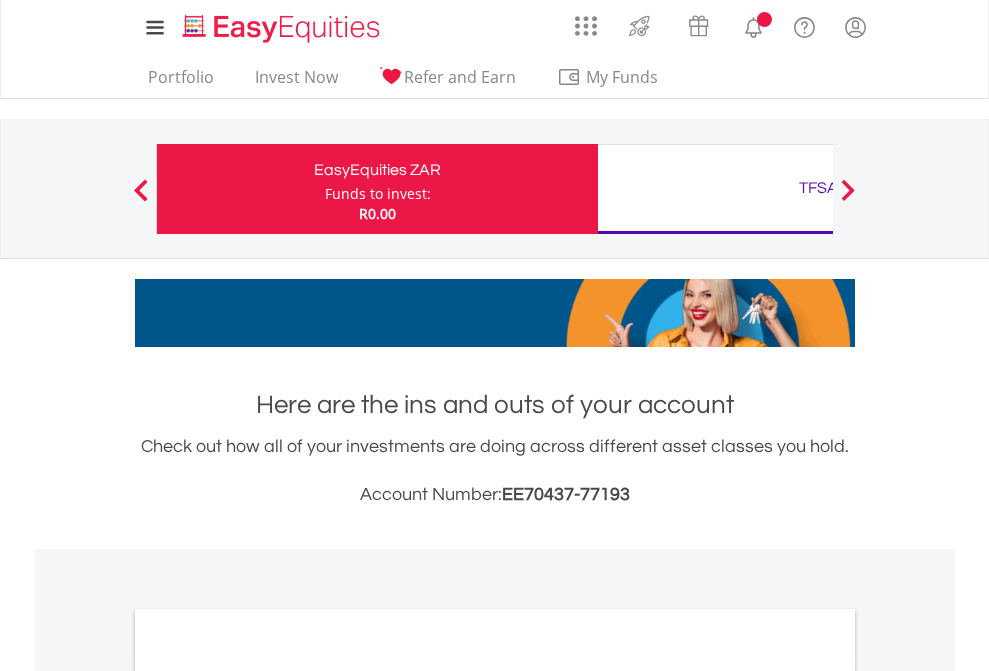 click on "All Holdings" at bounding box center [268, 1096] 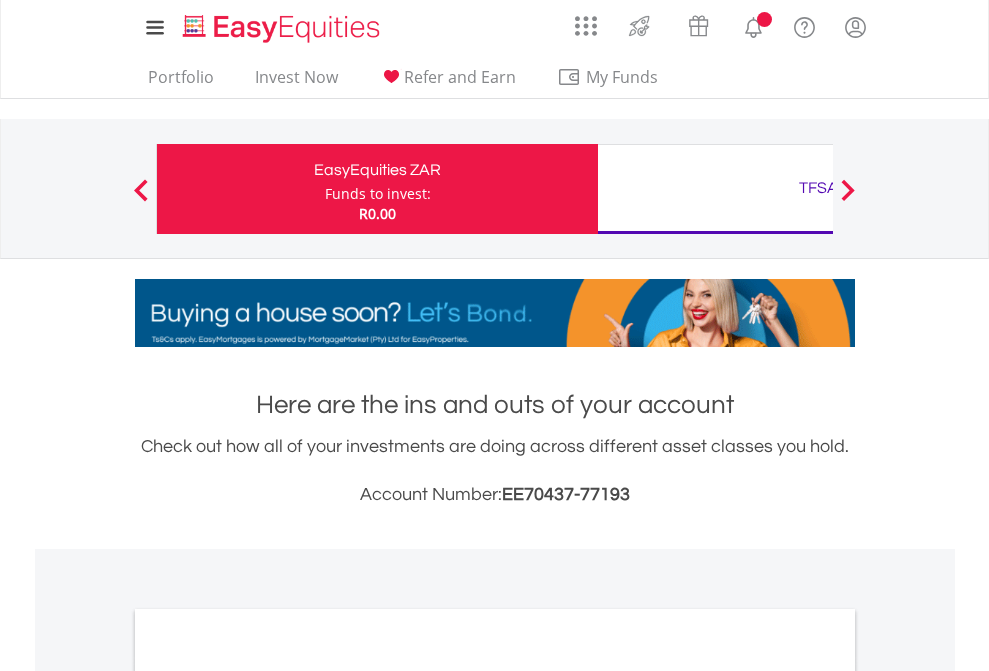 scroll, scrollTop: 1202, scrollLeft: 0, axis: vertical 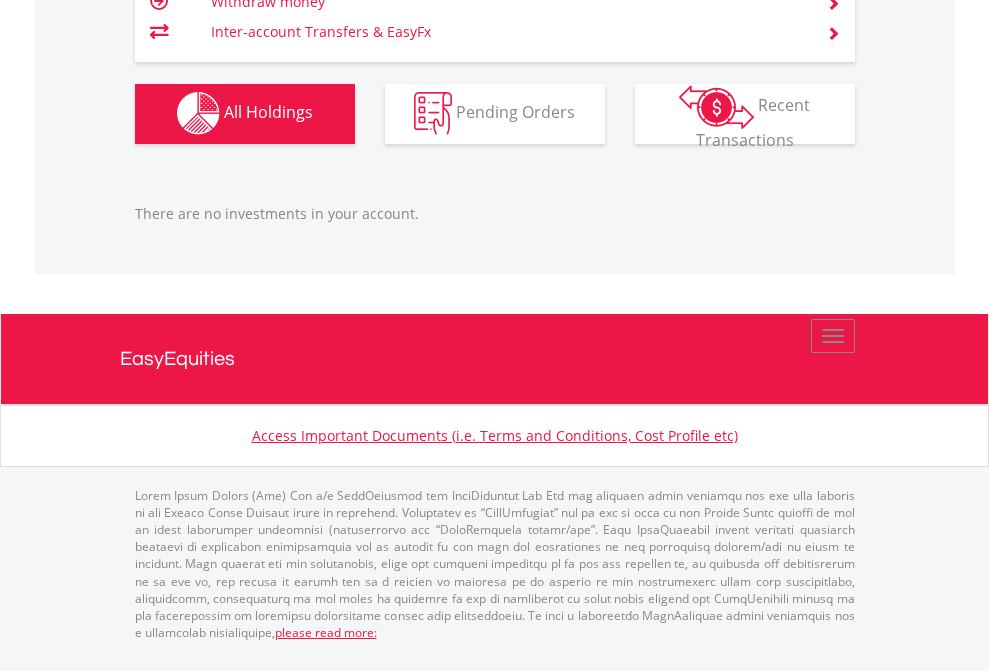 click on "TFSA" at bounding box center (818, -1142) 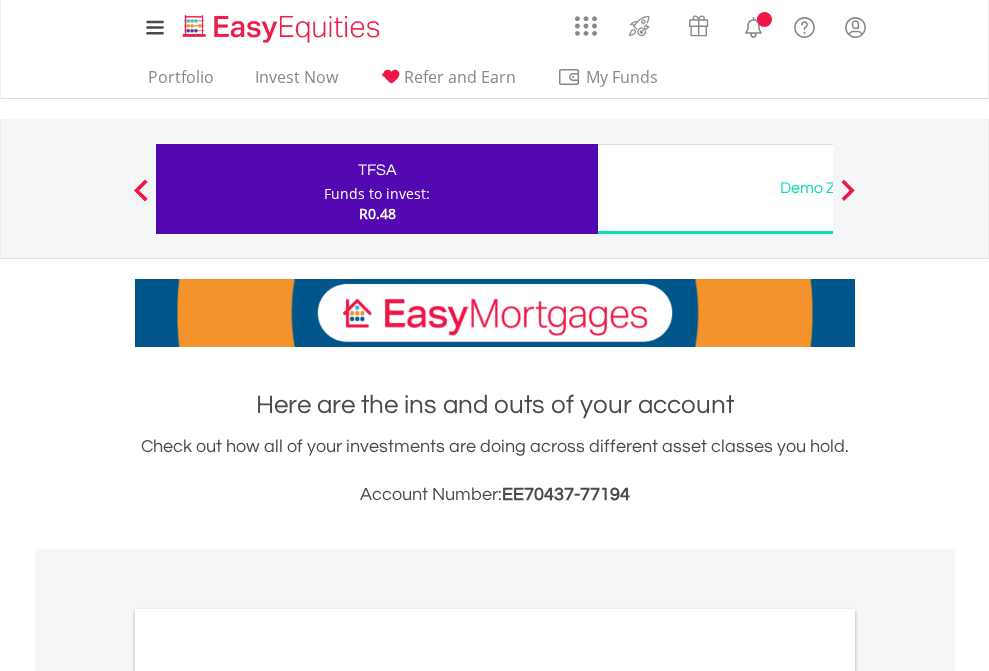 scroll, scrollTop: 0, scrollLeft: 0, axis: both 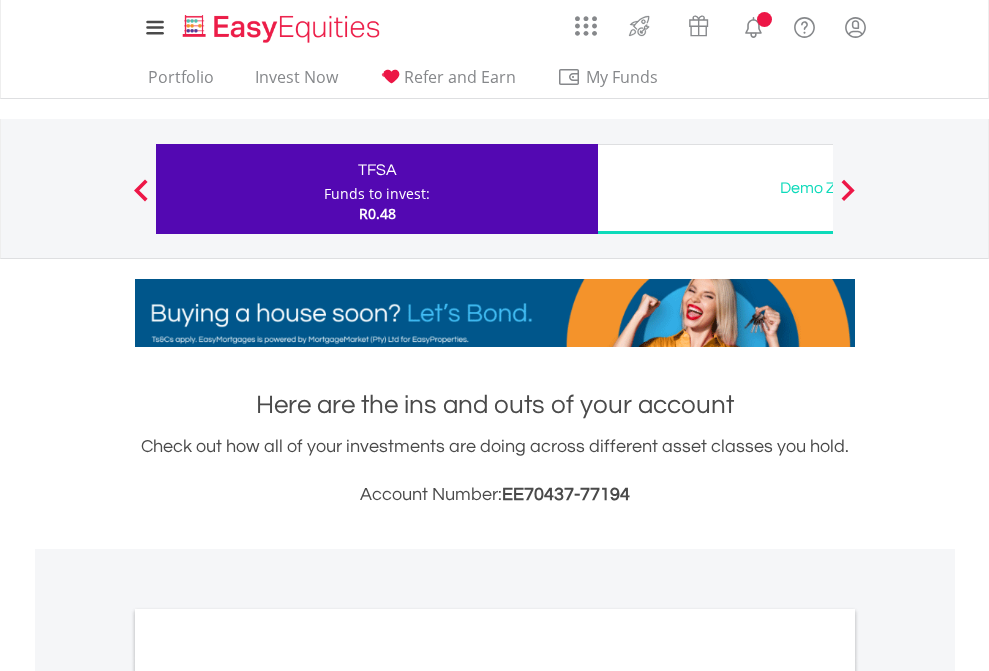 click on "All Holdings" at bounding box center (268, 1096) 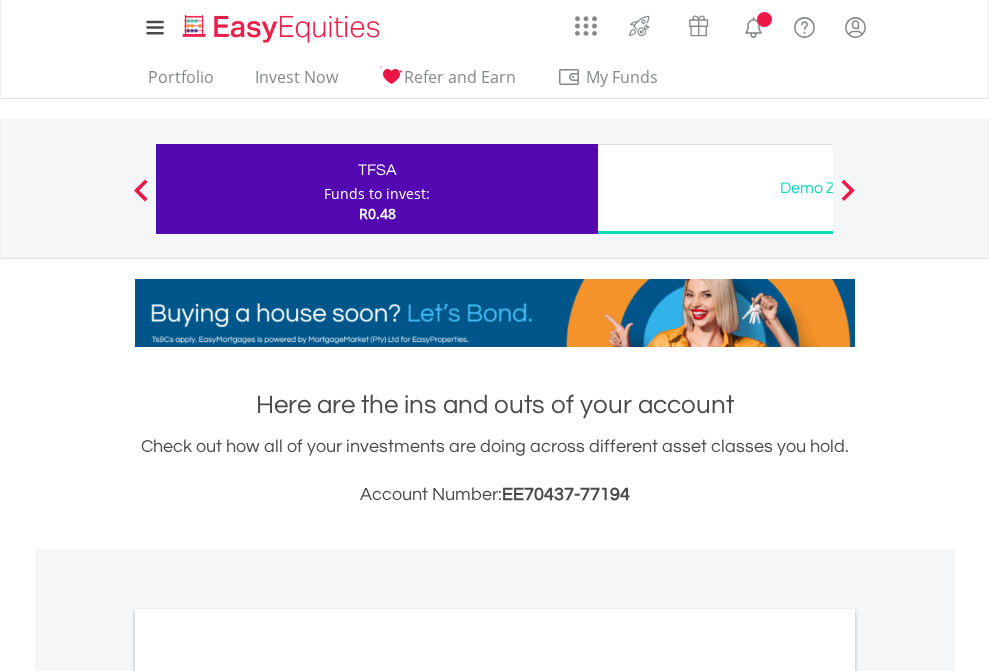 scroll, scrollTop: 1202, scrollLeft: 0, axis: vertical 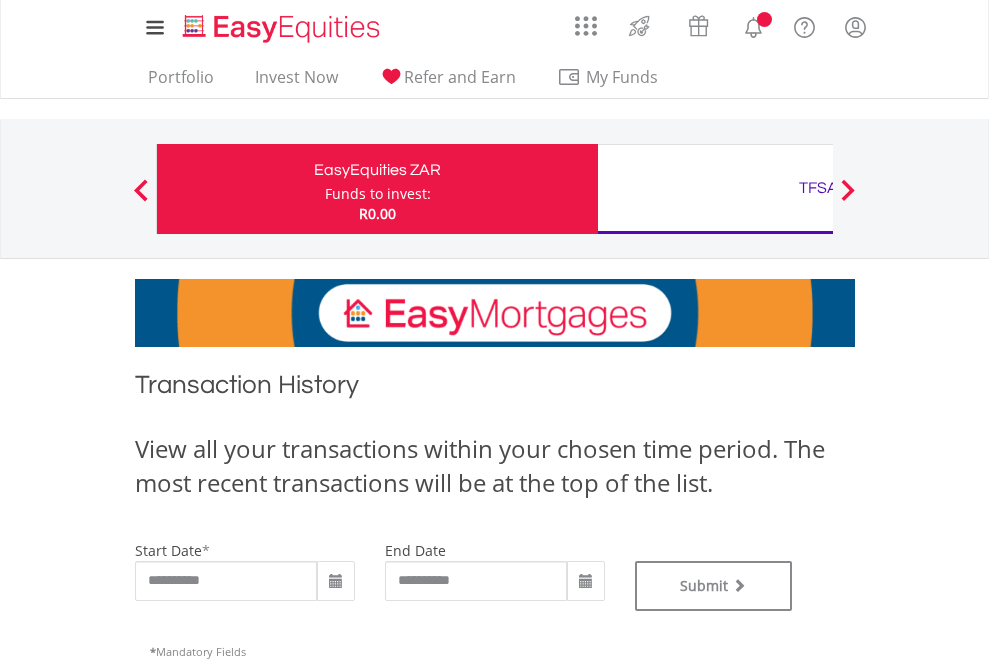 type on "**********" 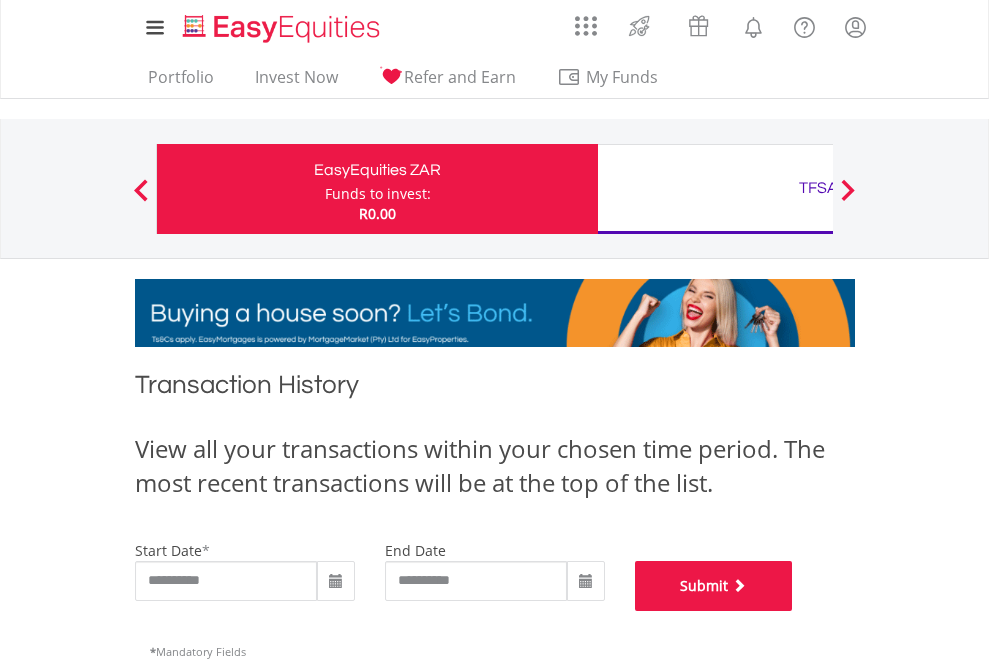 click on "Submit" at bounding box center (714, 586) 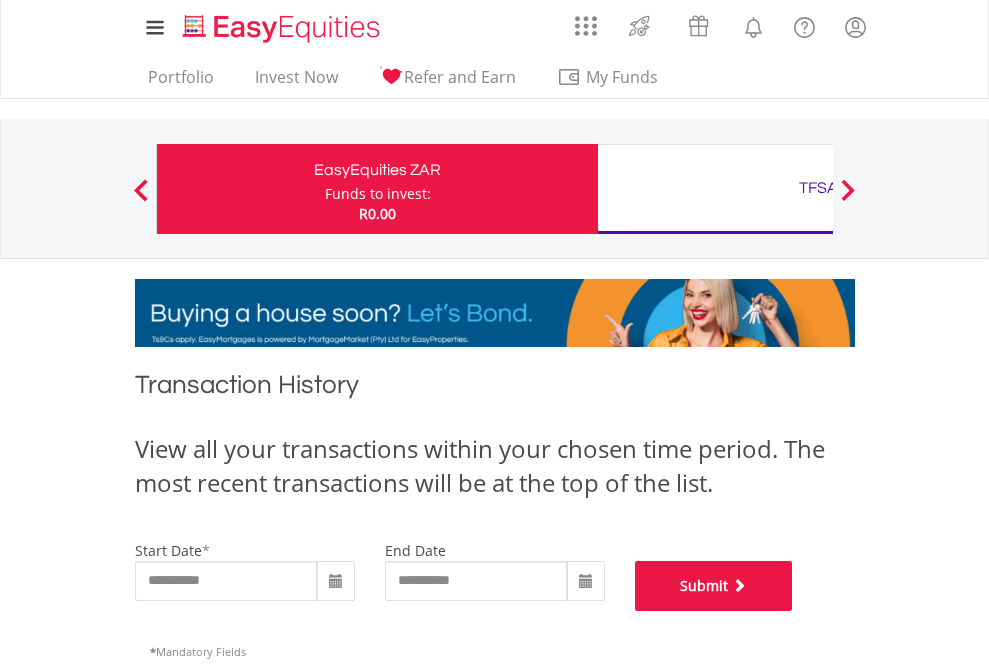 scroll, scrollTop: 811, scrollLeft: 0, axis: vertical 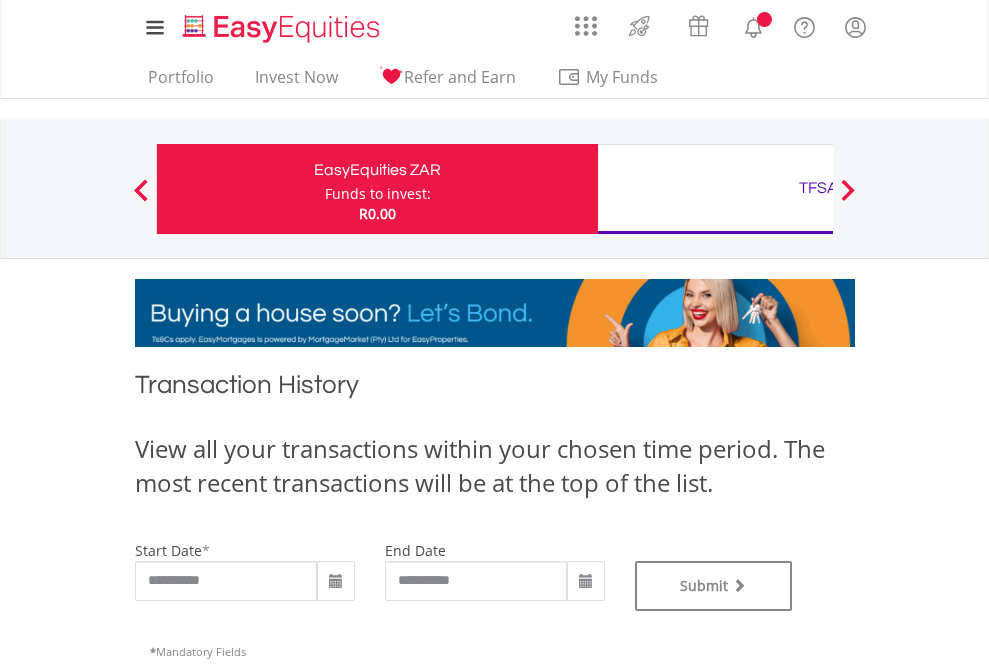click on "TFSA" at bounding box center (818, 188) 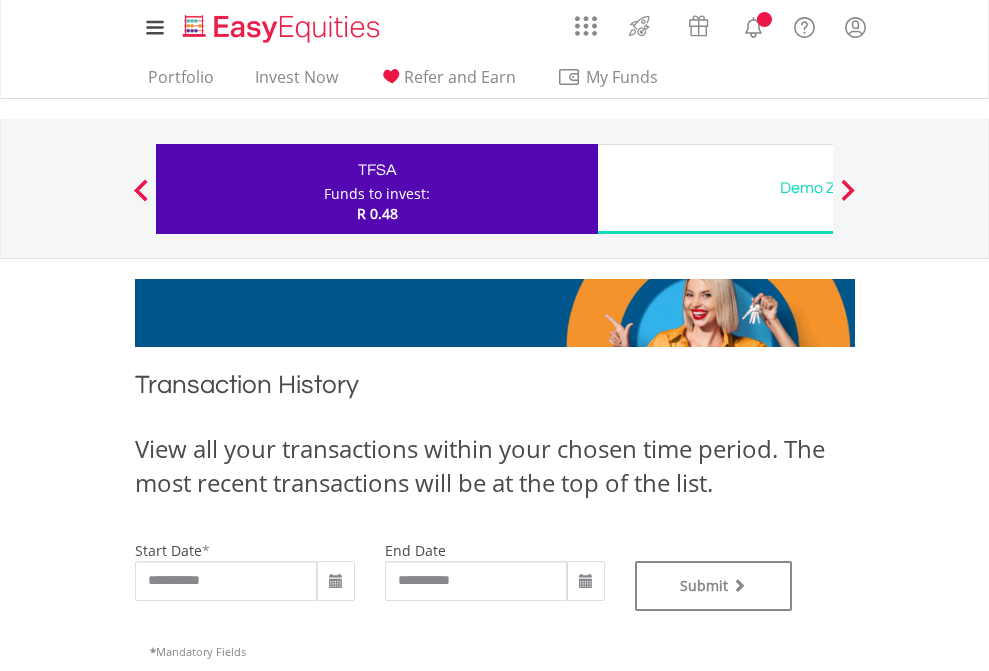 scroll, scrollTop: 0, scrollLeft: 0, axis: both 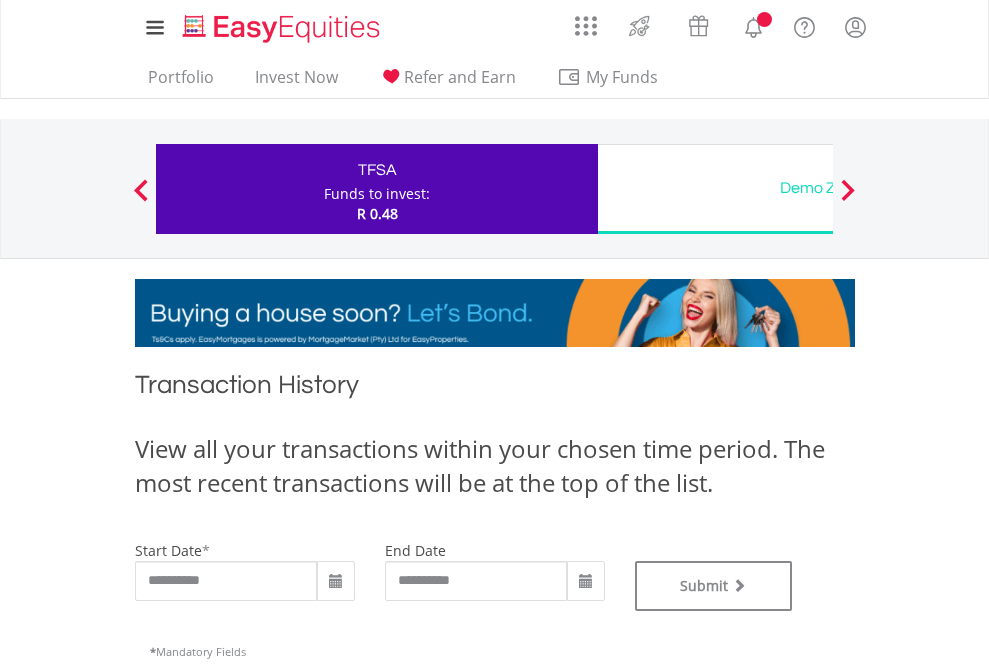 type on "**********" 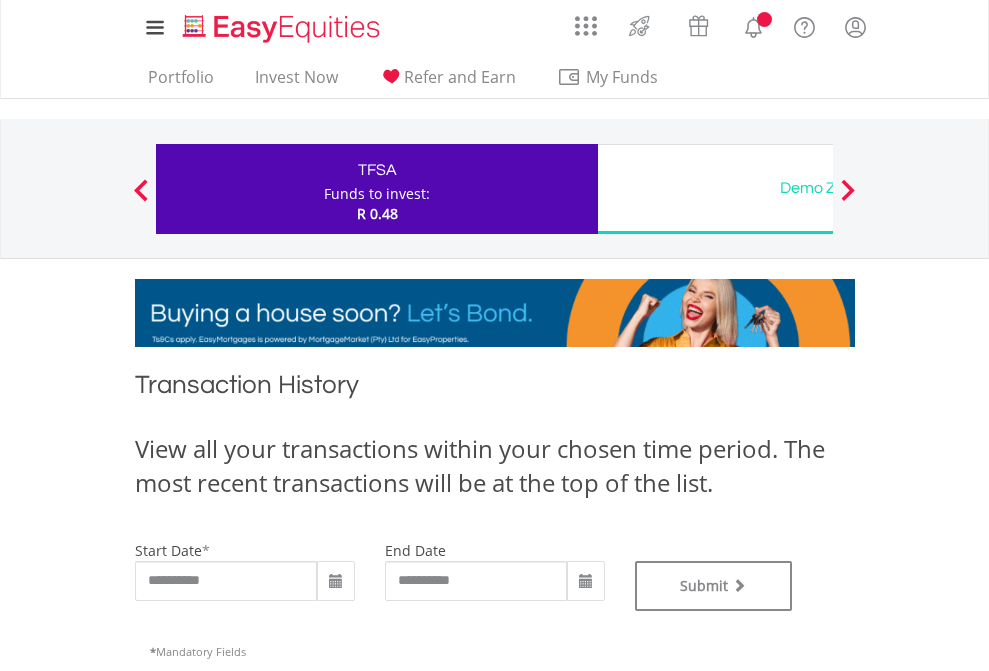 type on "**********" 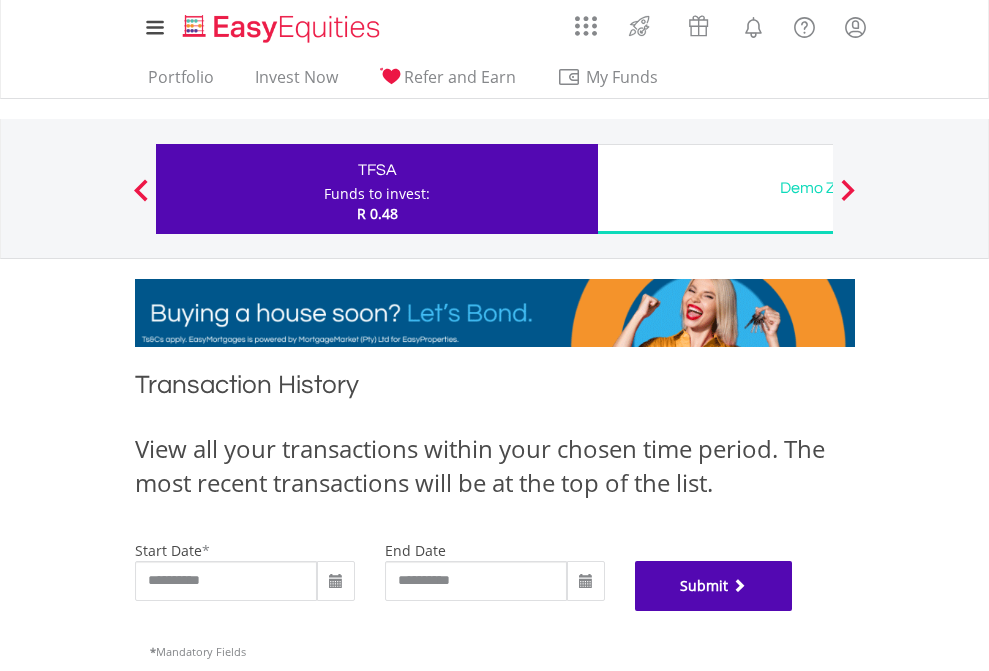 click on "Submit" at bounding box center (714, 586) 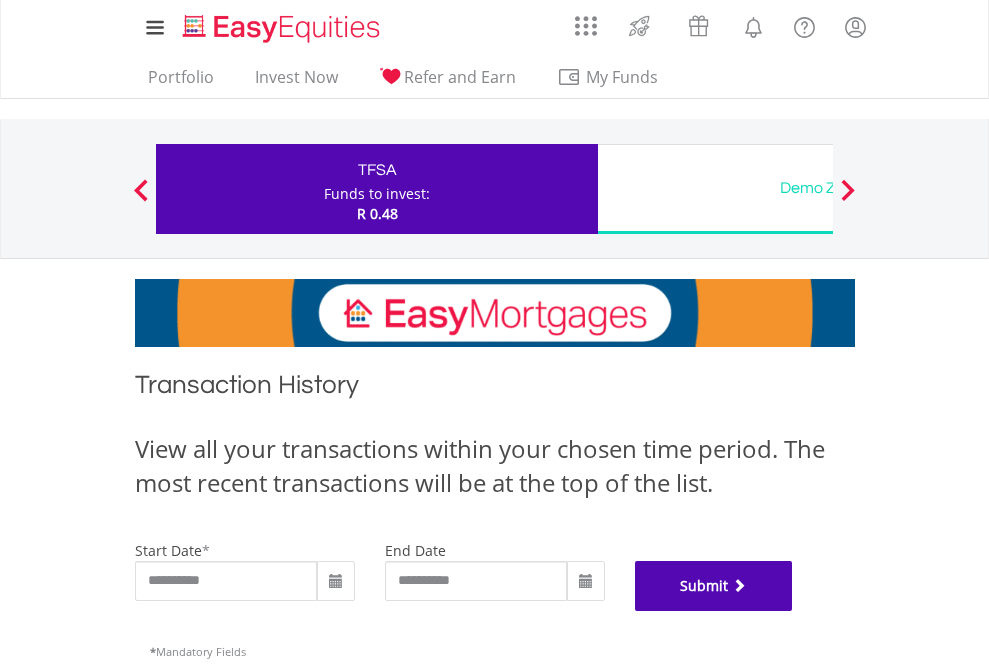 scroll, scrollTop: 811, scrollLeft: 0, axis: vertical 